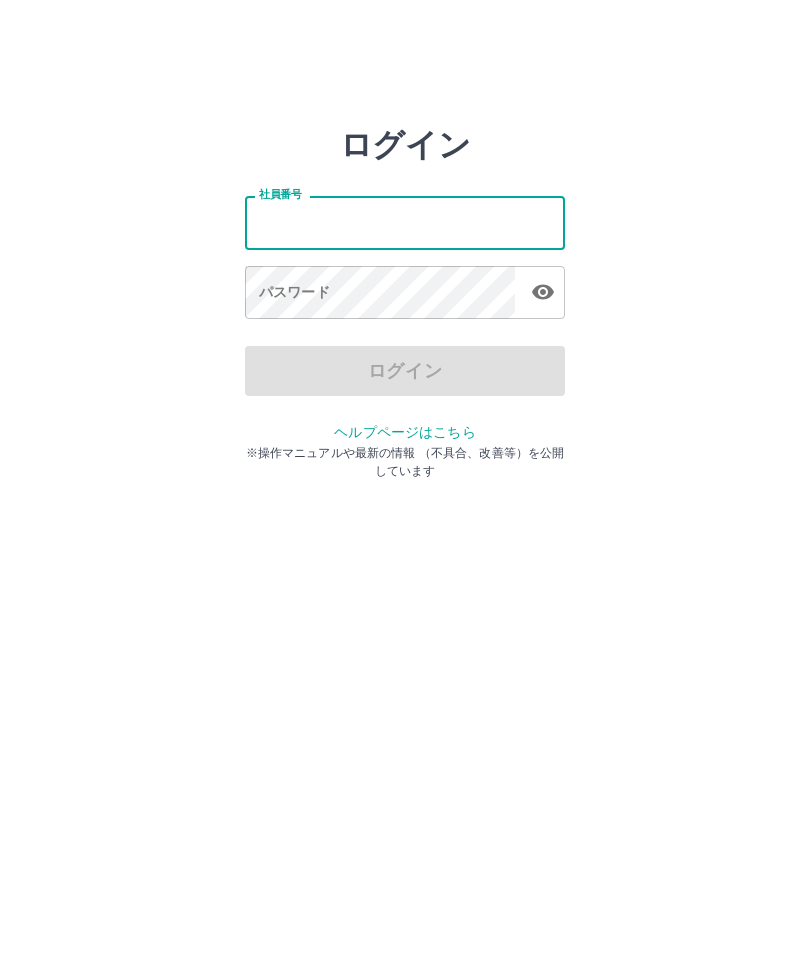 scroll, scrollTop: 0, scrollLeft: 0, axis: both 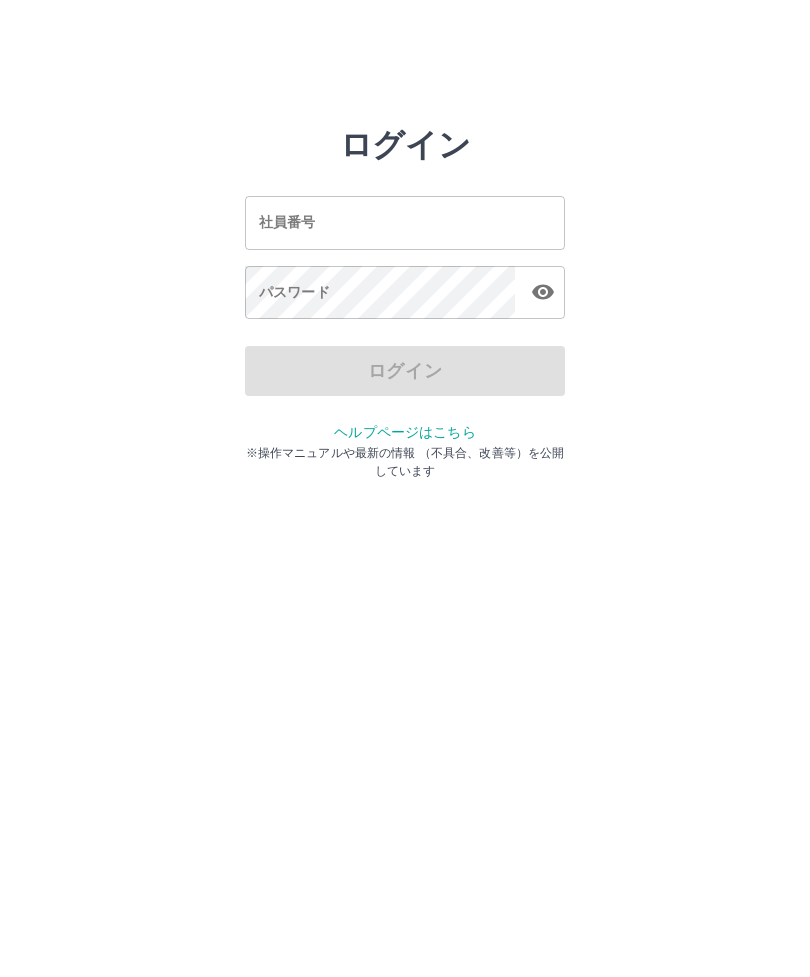 click on "社員番号 社員番号" at bounding box center [405, 222] 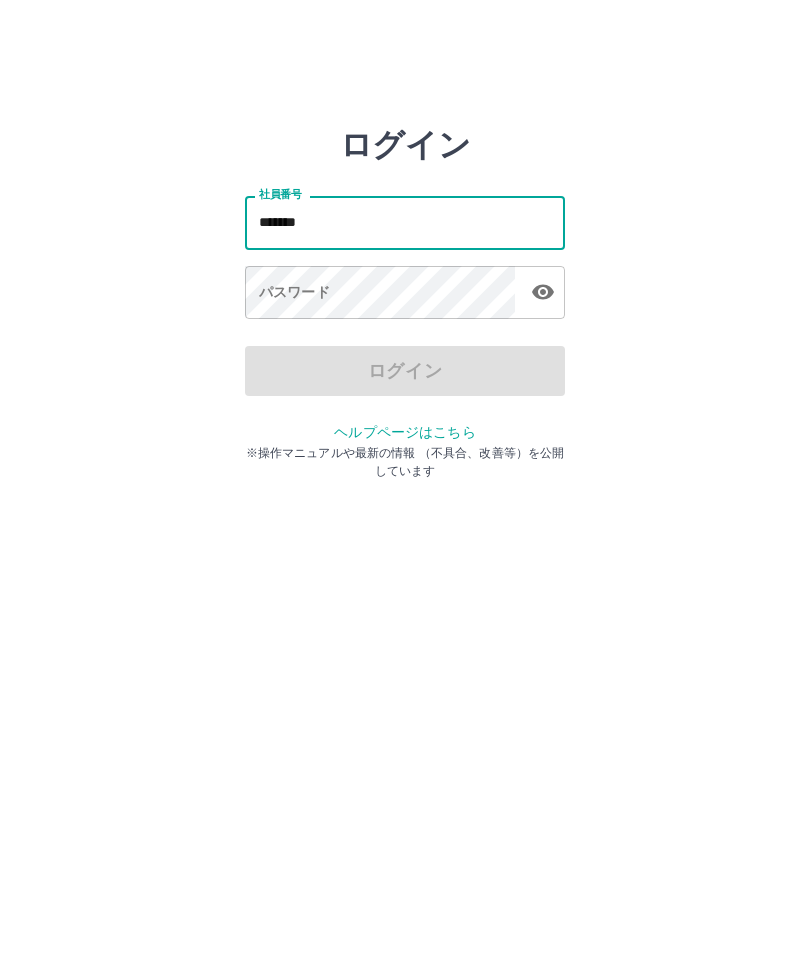 type on "*******" 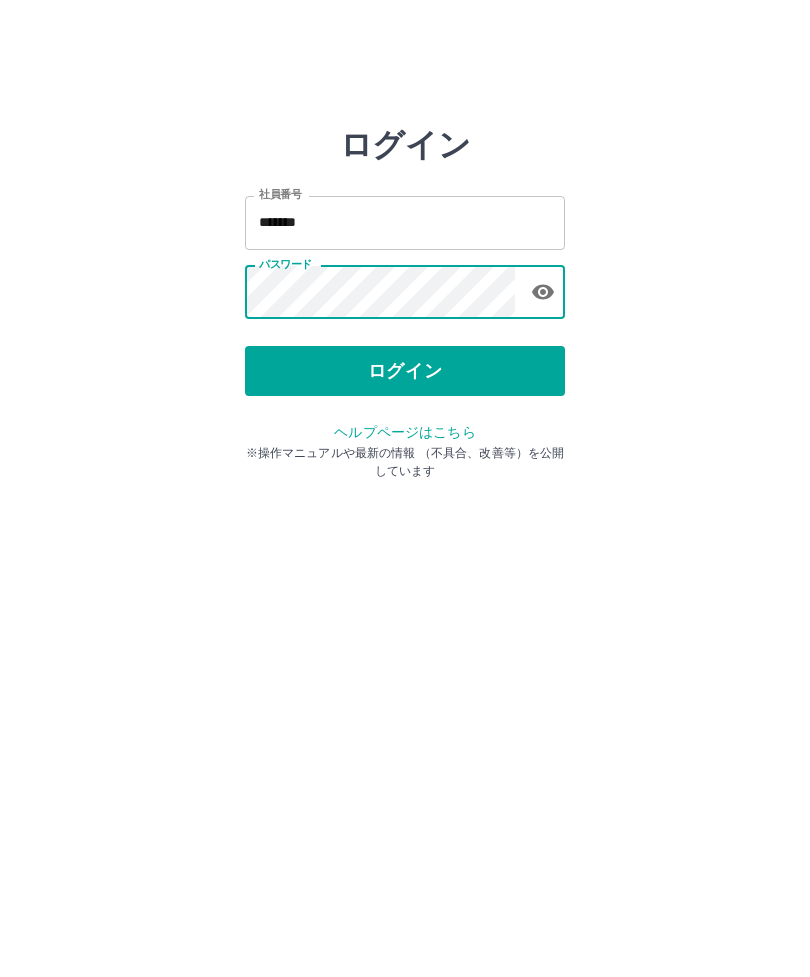 click on "ログイン" at bounding box center (405, 371) 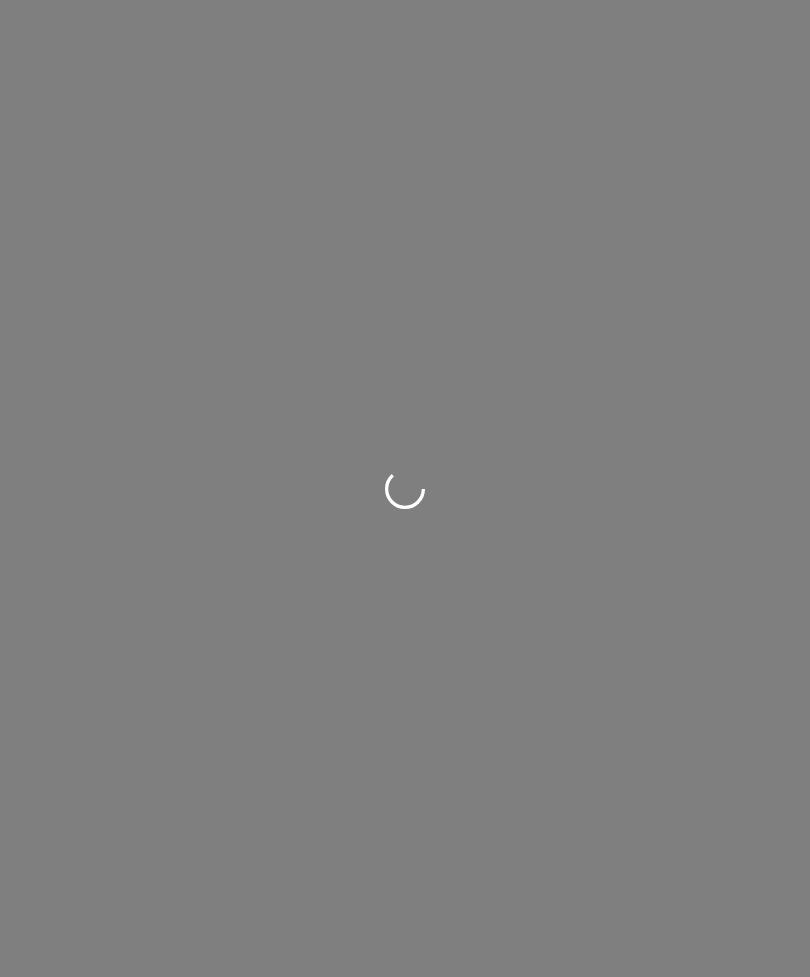 scroll, scrollTop: 0, scrollLeft: 0, axis: both 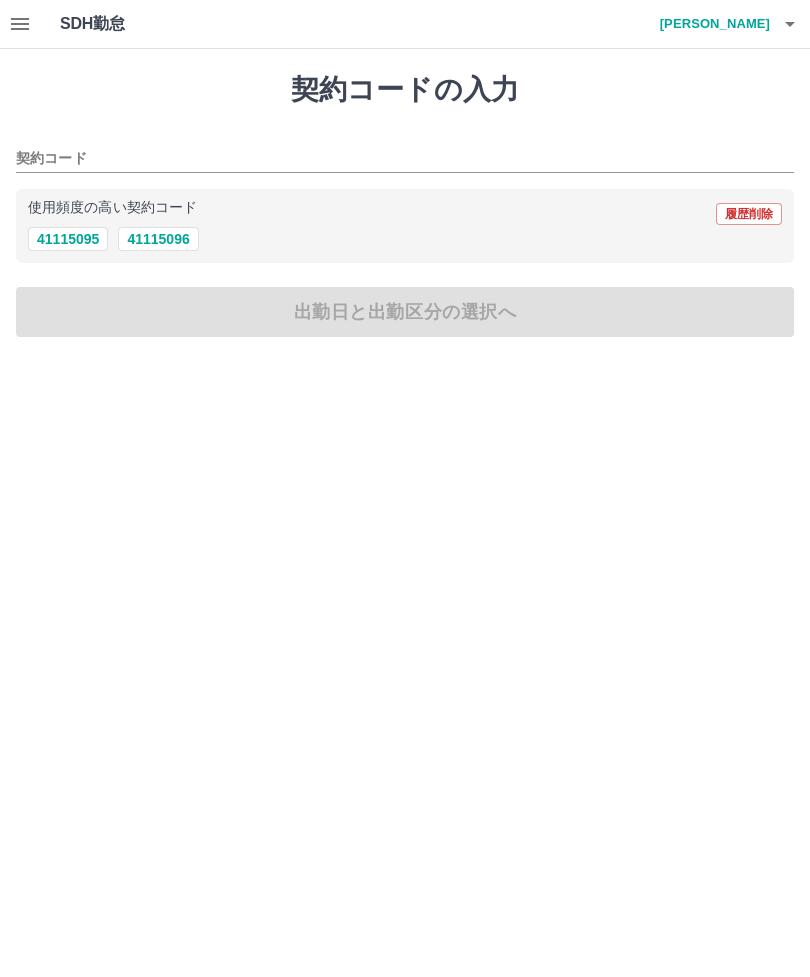 click on "41115096" at bounding box center (158, 239) 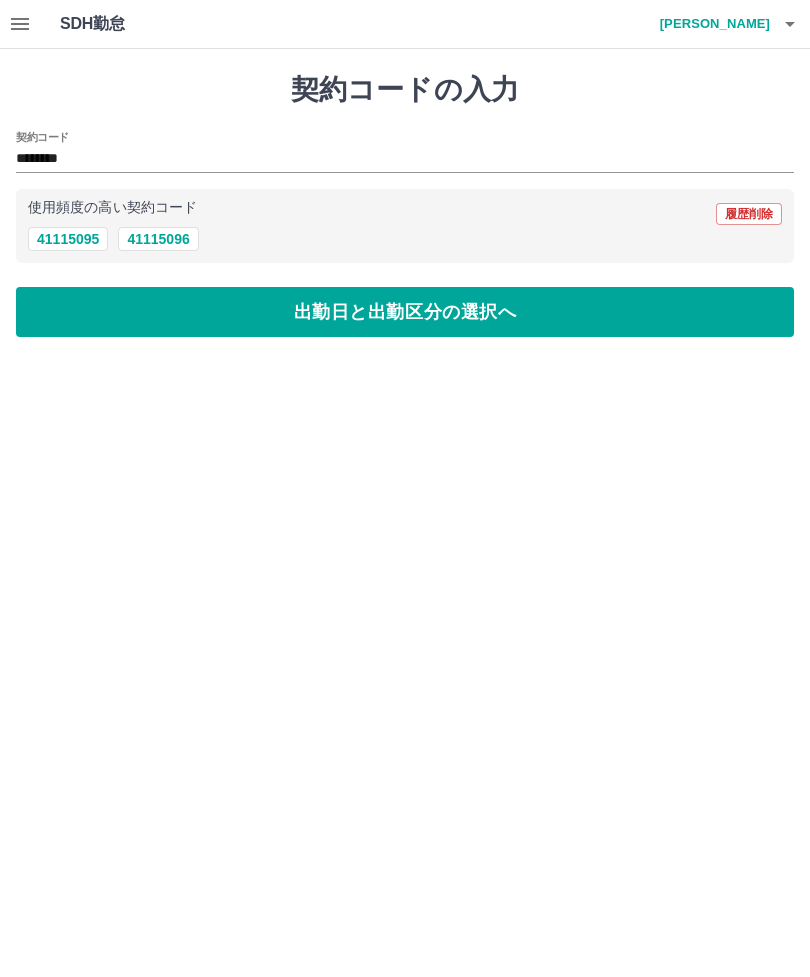 click on "出勤日と出勤区分の選択へ" at bounding box center (405, 312) 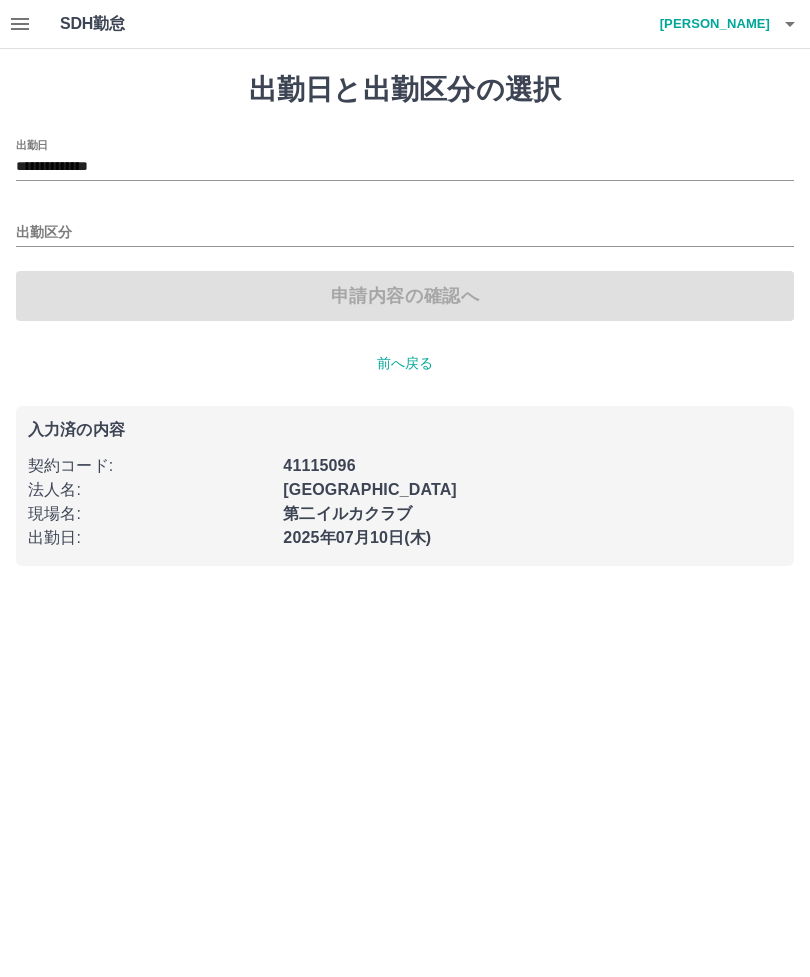 click on "出勤区分" at bounding box center [405, 233] 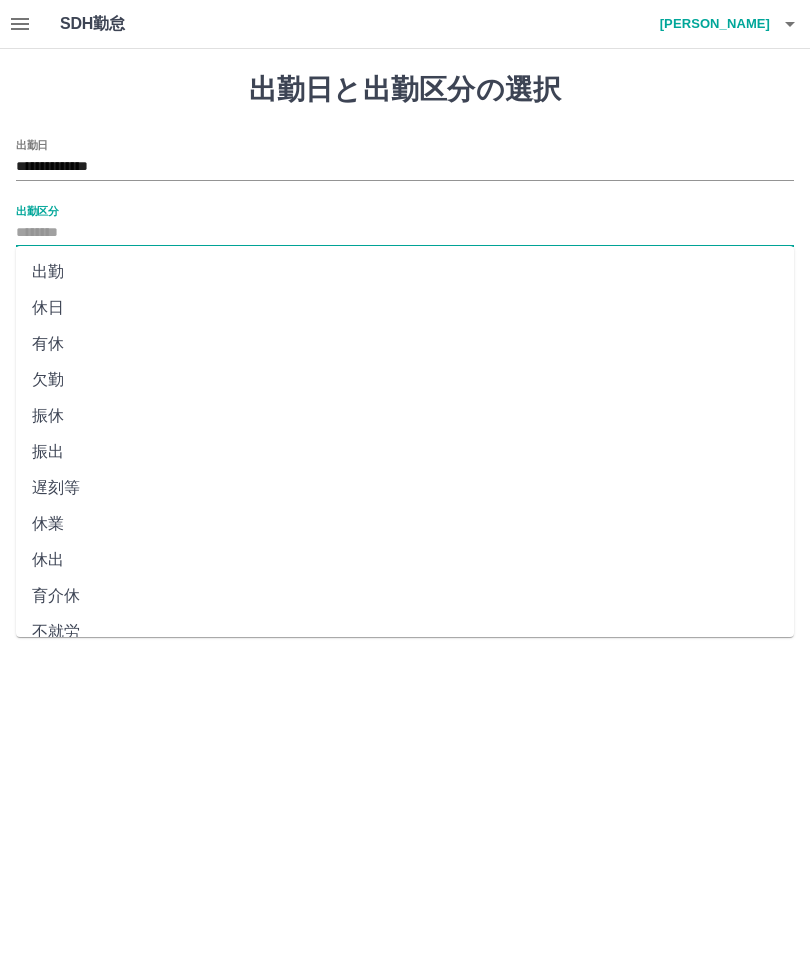 click on "出勤" at bounding box center [405, 272] 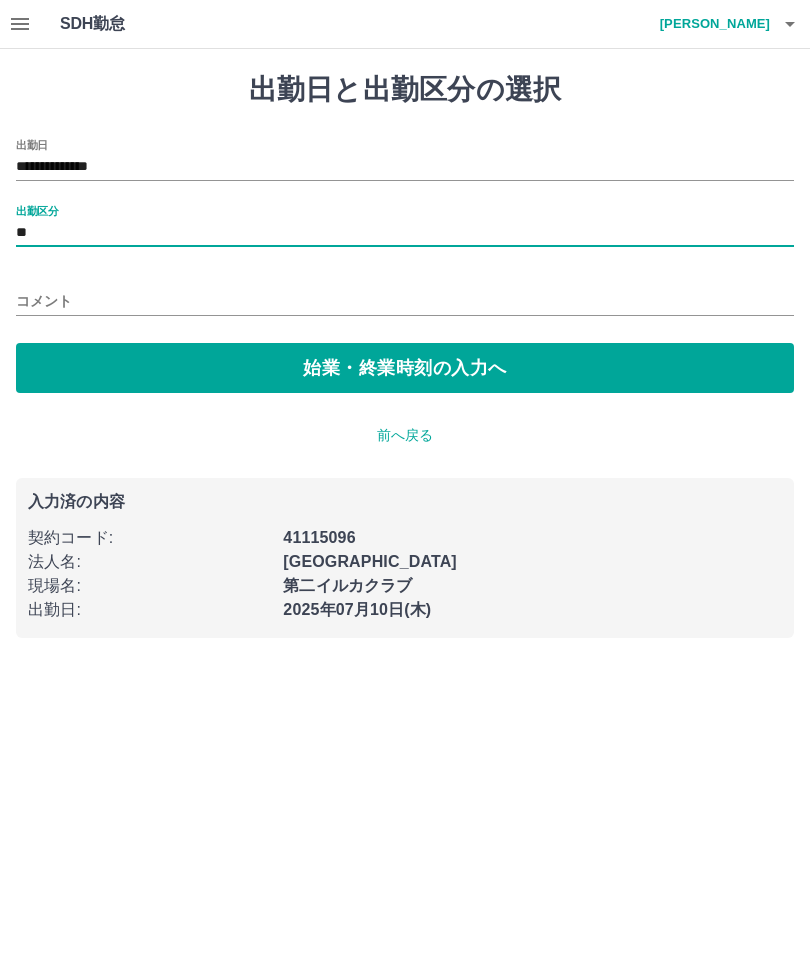 click on "始業・終業時刻の入力へ" at bounding box center (405, 368) 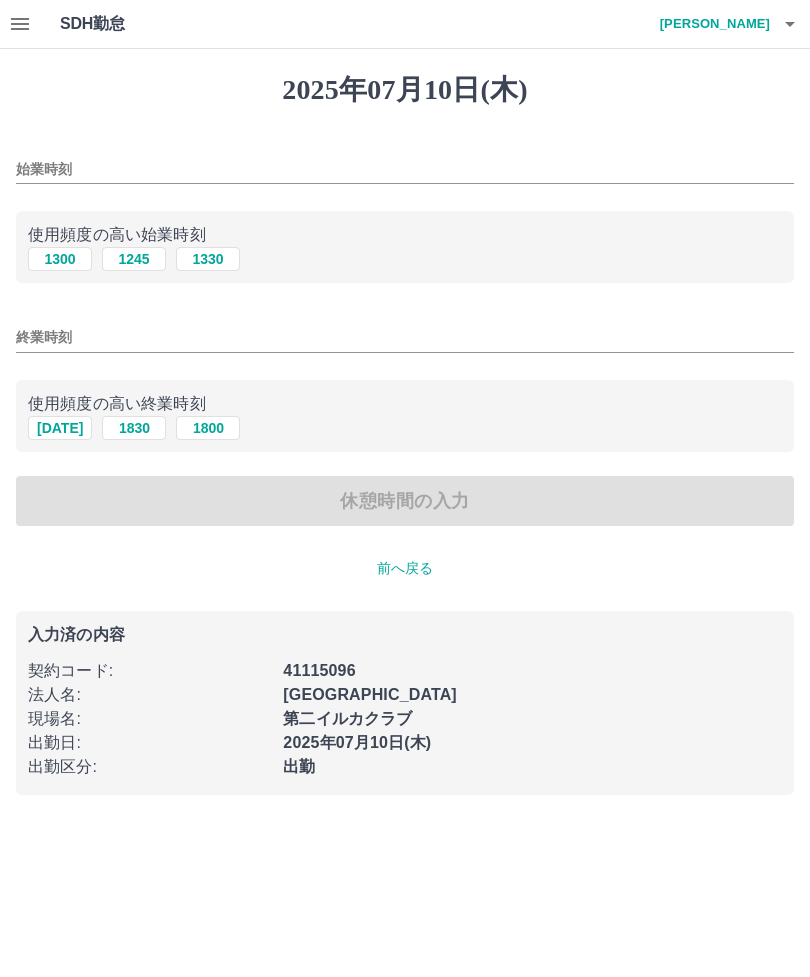 click on "1300" at bounding box center (60, 259) 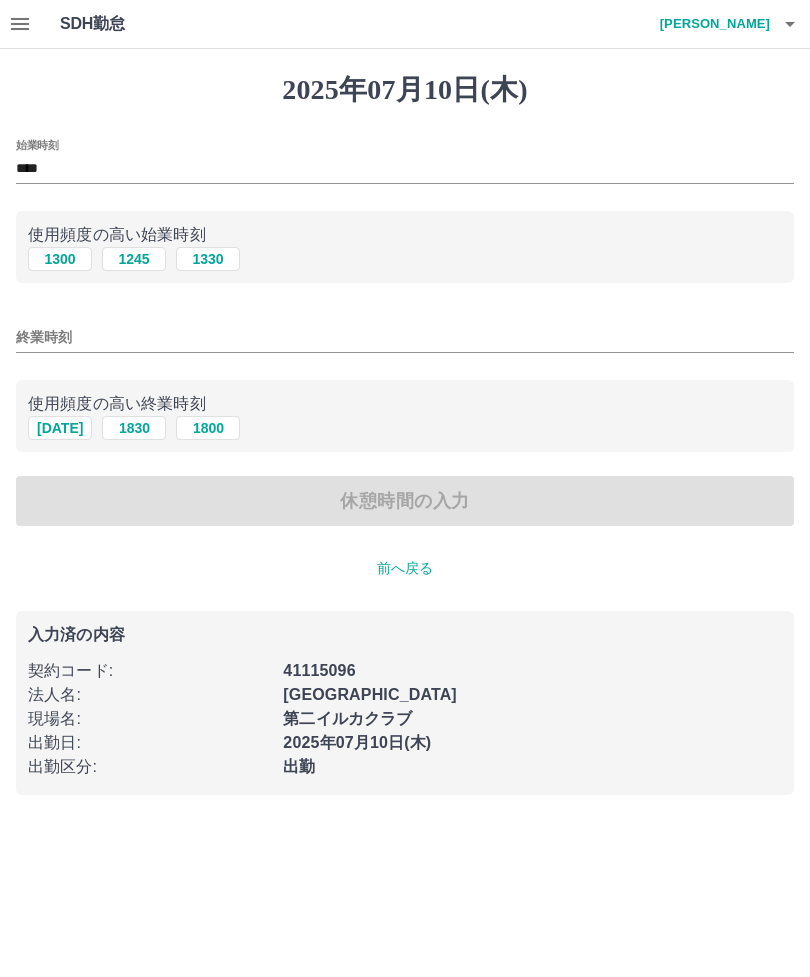 click on "1830" at bounding box center (134, 428) 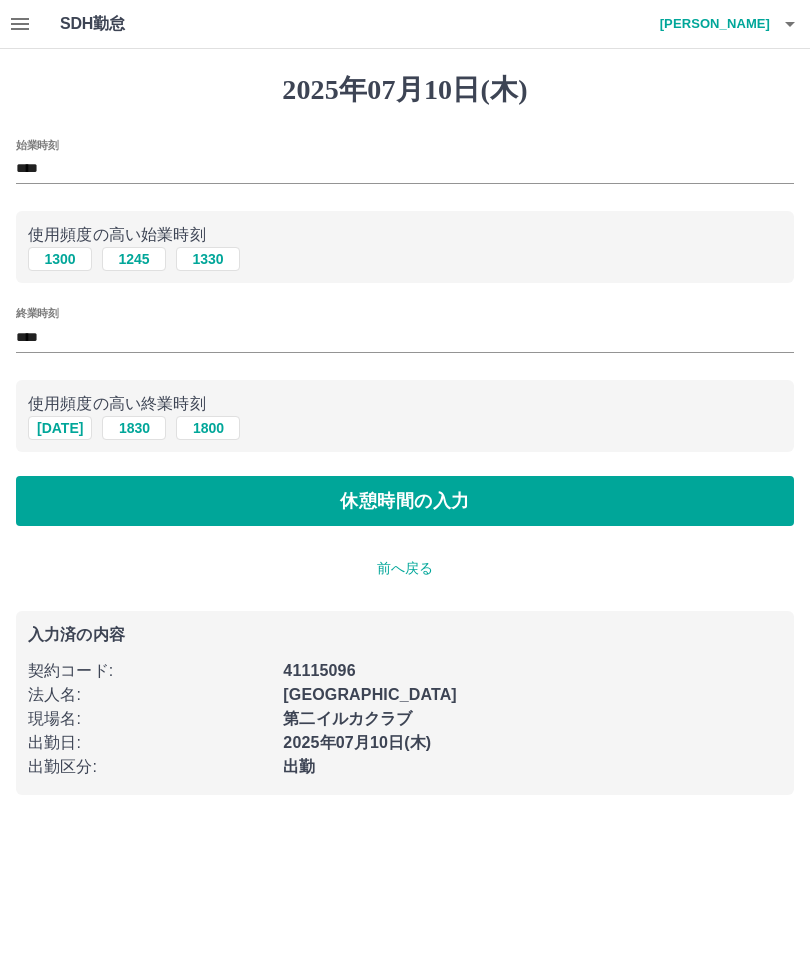 click on "休憩時間の入力" at bounding box center [405, 501] 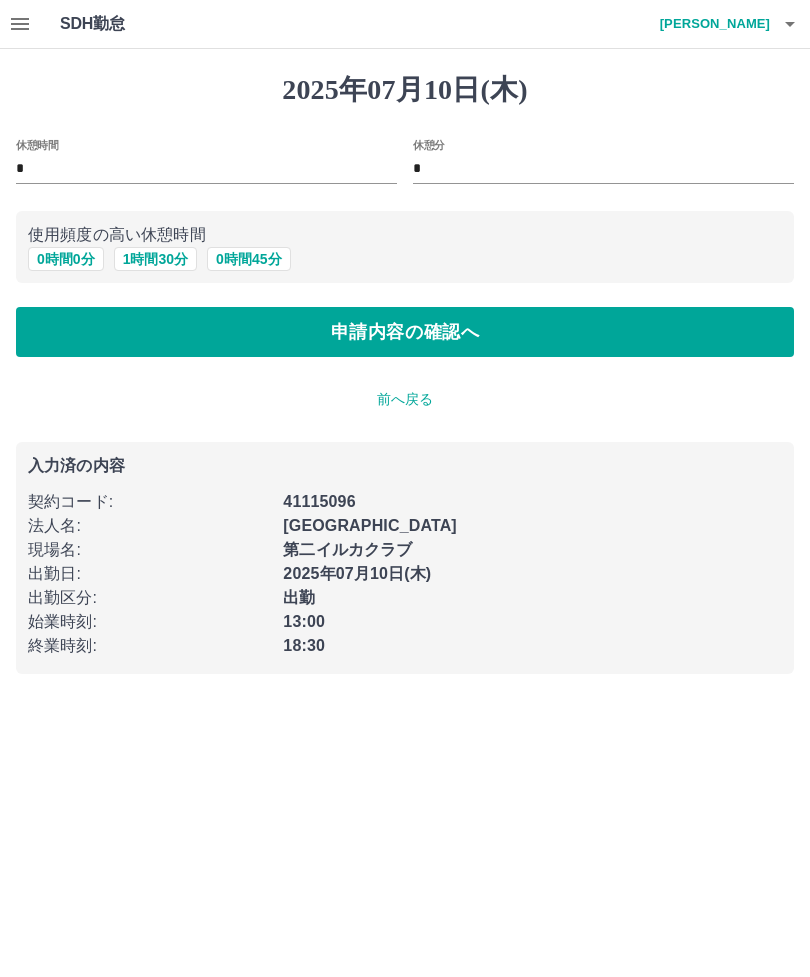 click on "申請内容の確認へ" at bounding box center (405, 332) 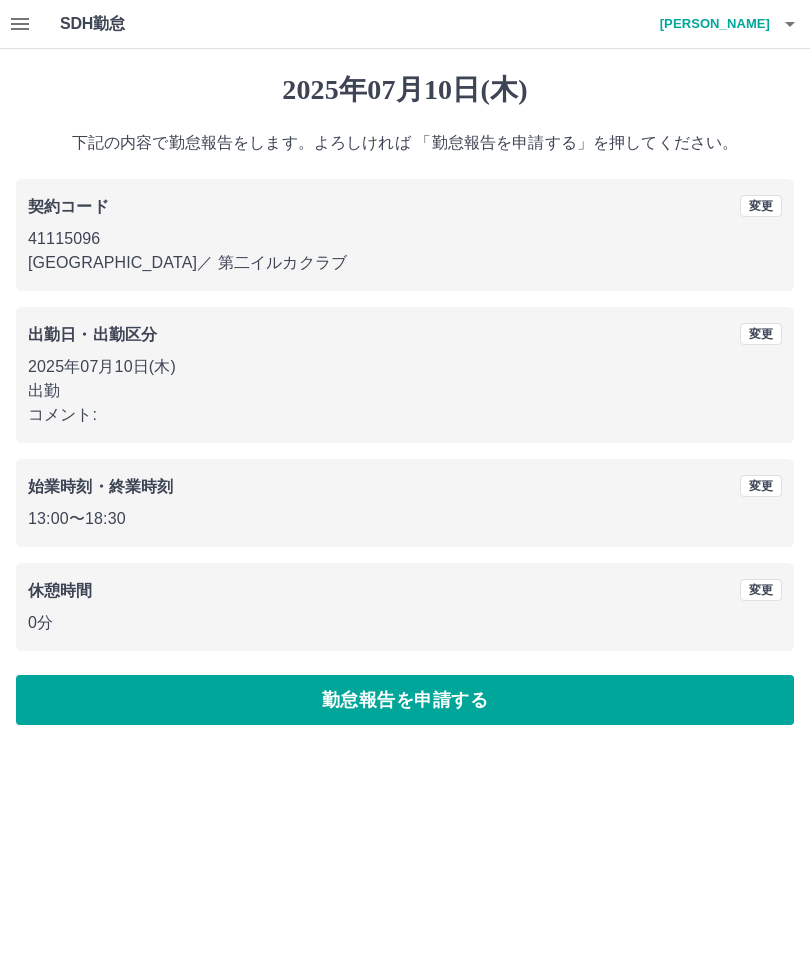 click on "勤怠報告を申請する" at bounding box center [405, 700] 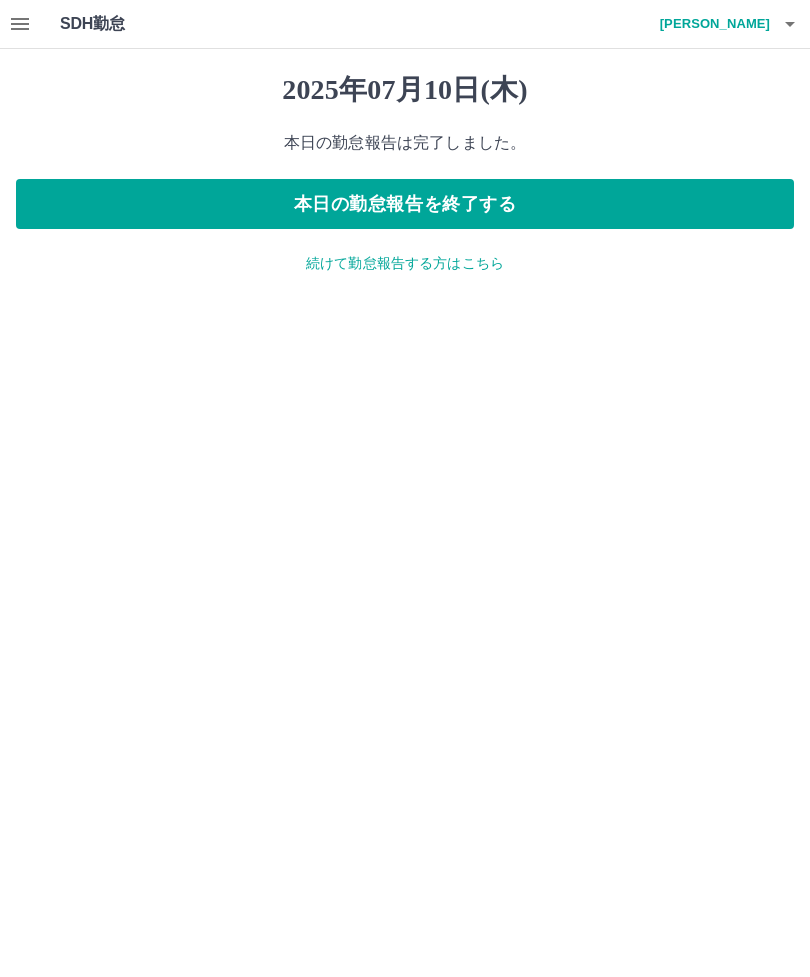 click on "本日の勤怠報告を終了する" at bounding box center [405, 204] 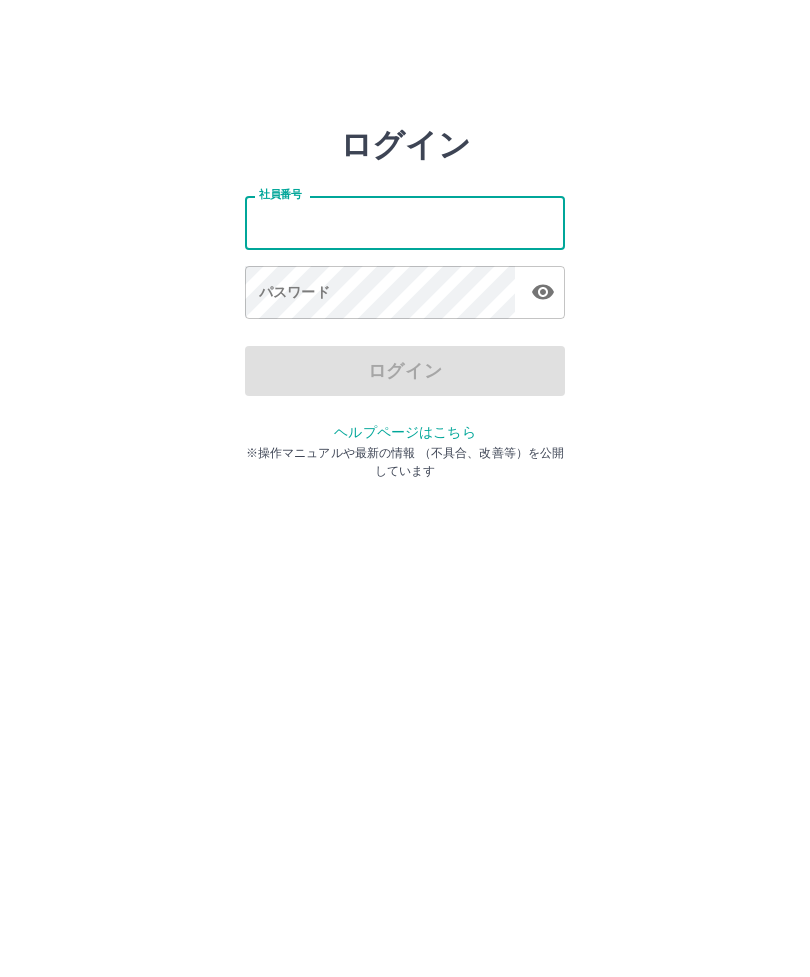 scroll, scrollTop: 0, scrollLeft: 0, axis: both 